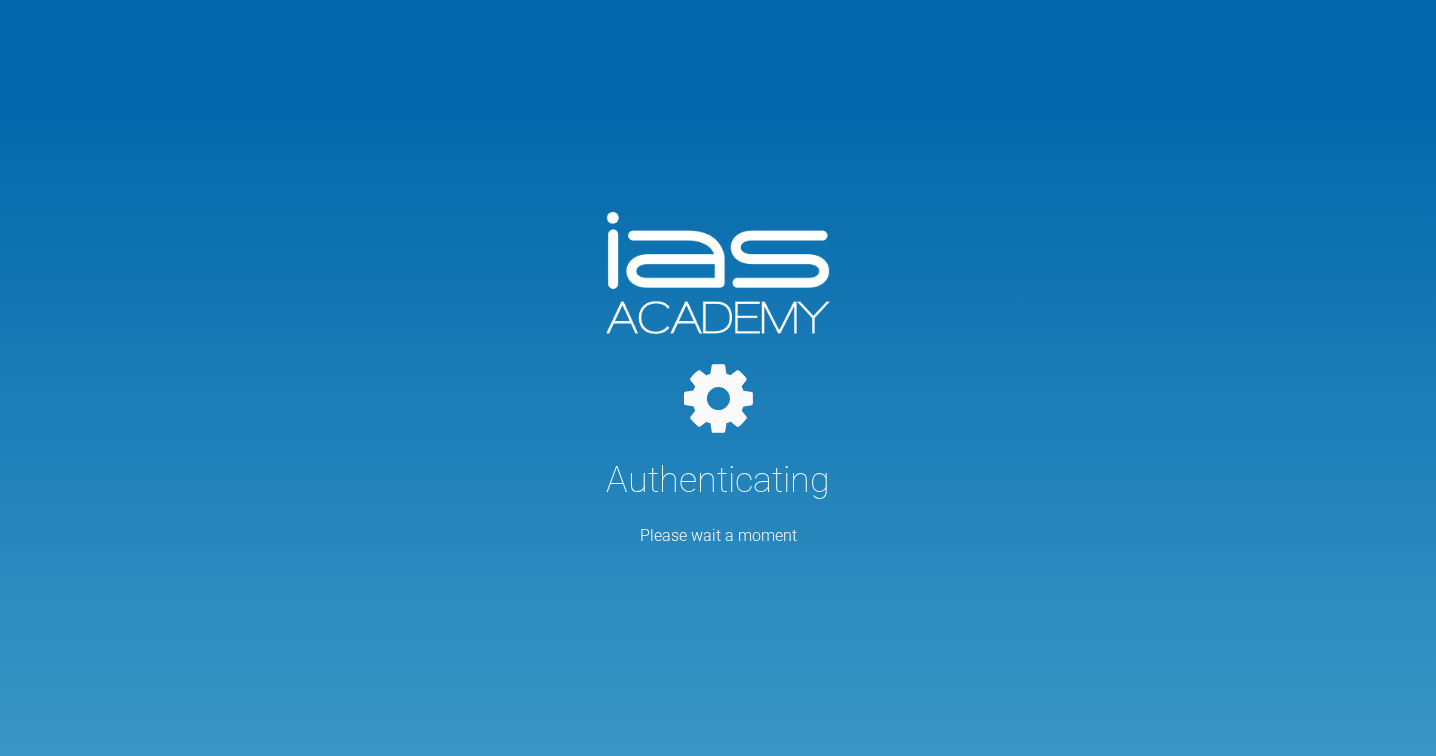 scroll, scrollTop: 0, scrollLeft: 0, axis: both 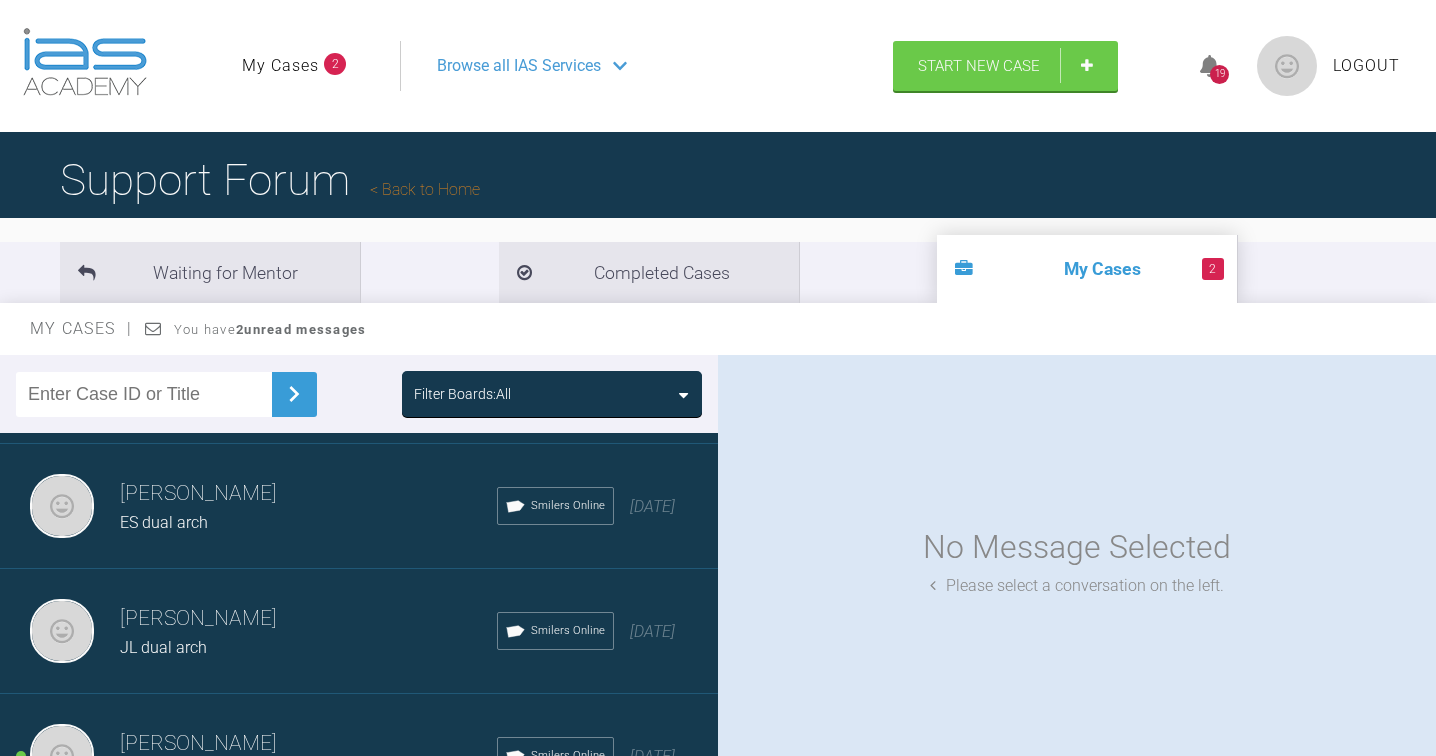 click on "Phoebe Attia" at bounding box center [308, 494] 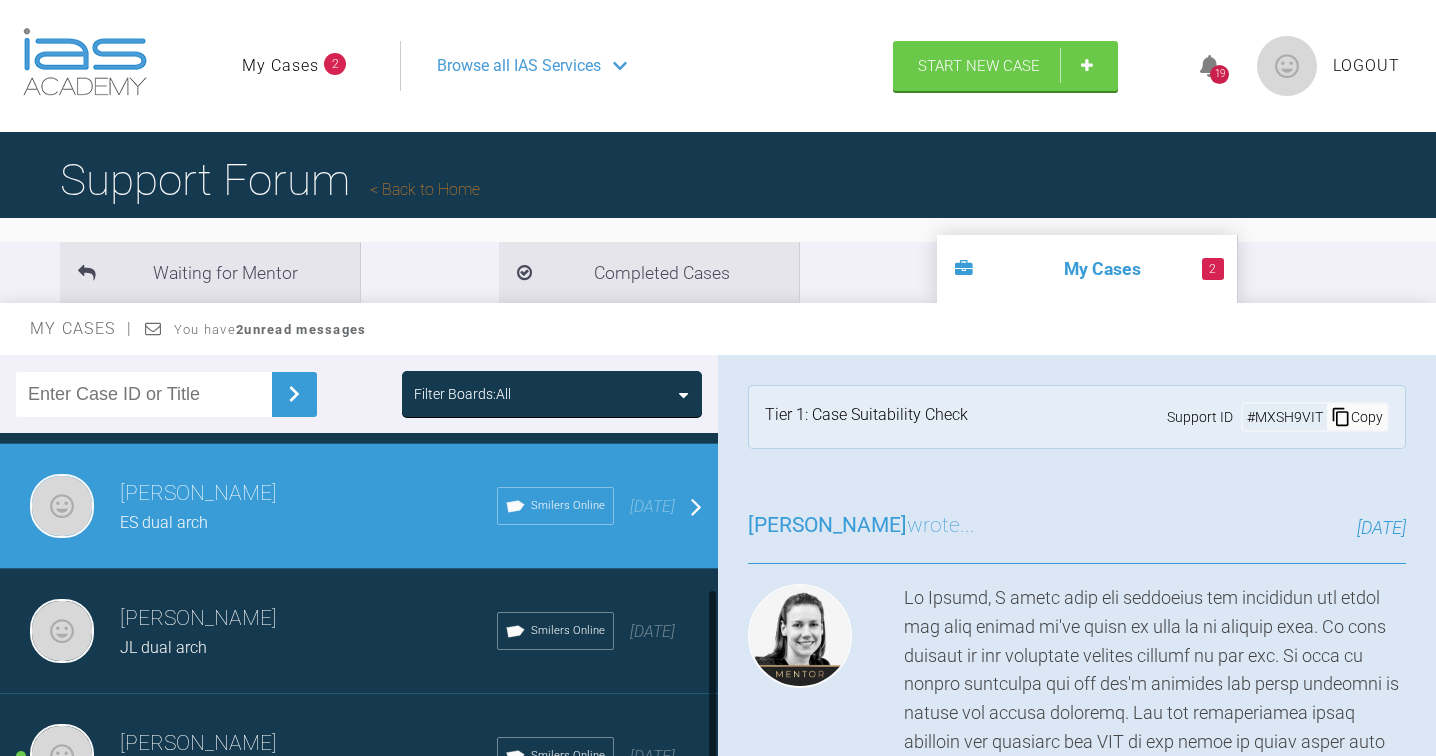 scroll, scrollTop: 293, scrollLeft: 0, axis: vertical 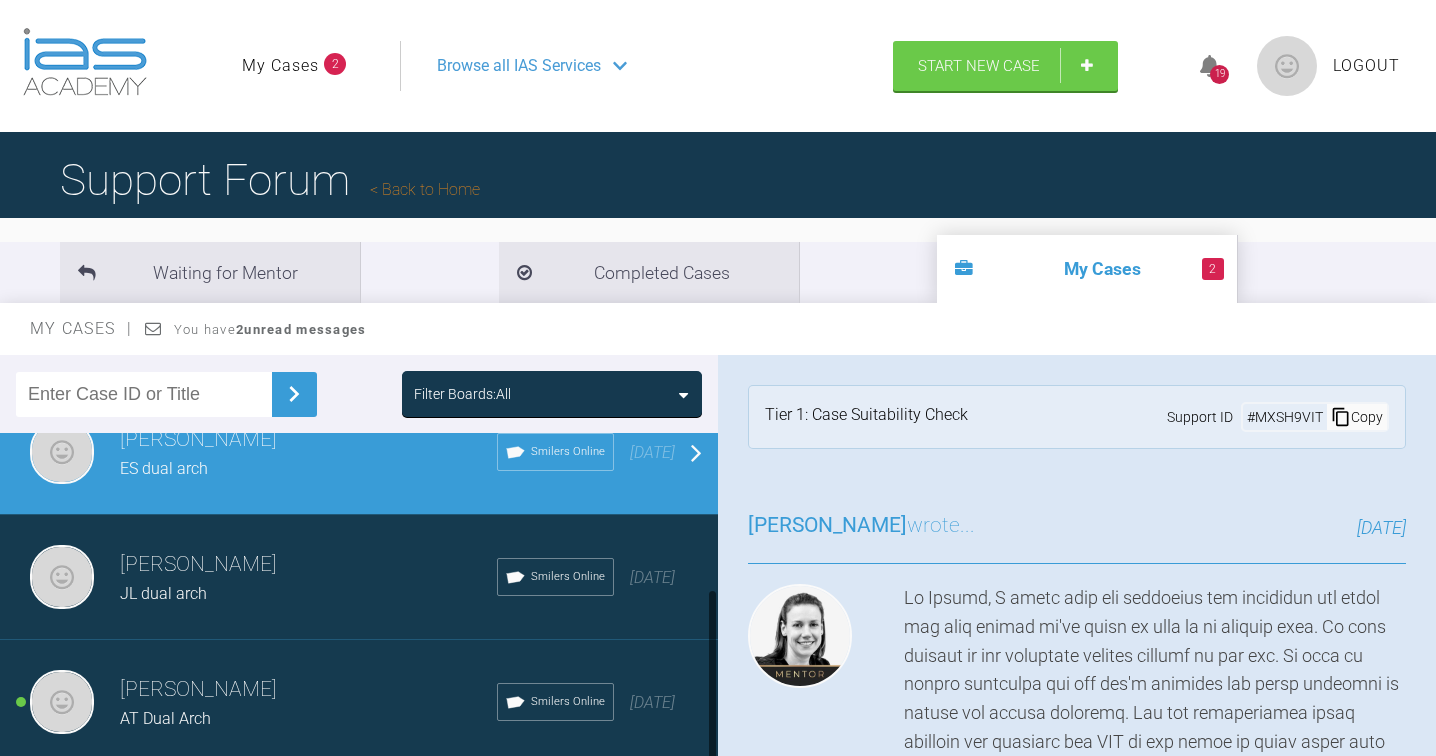 click on "Phoebe Attia" at bounding box center (308, 565) 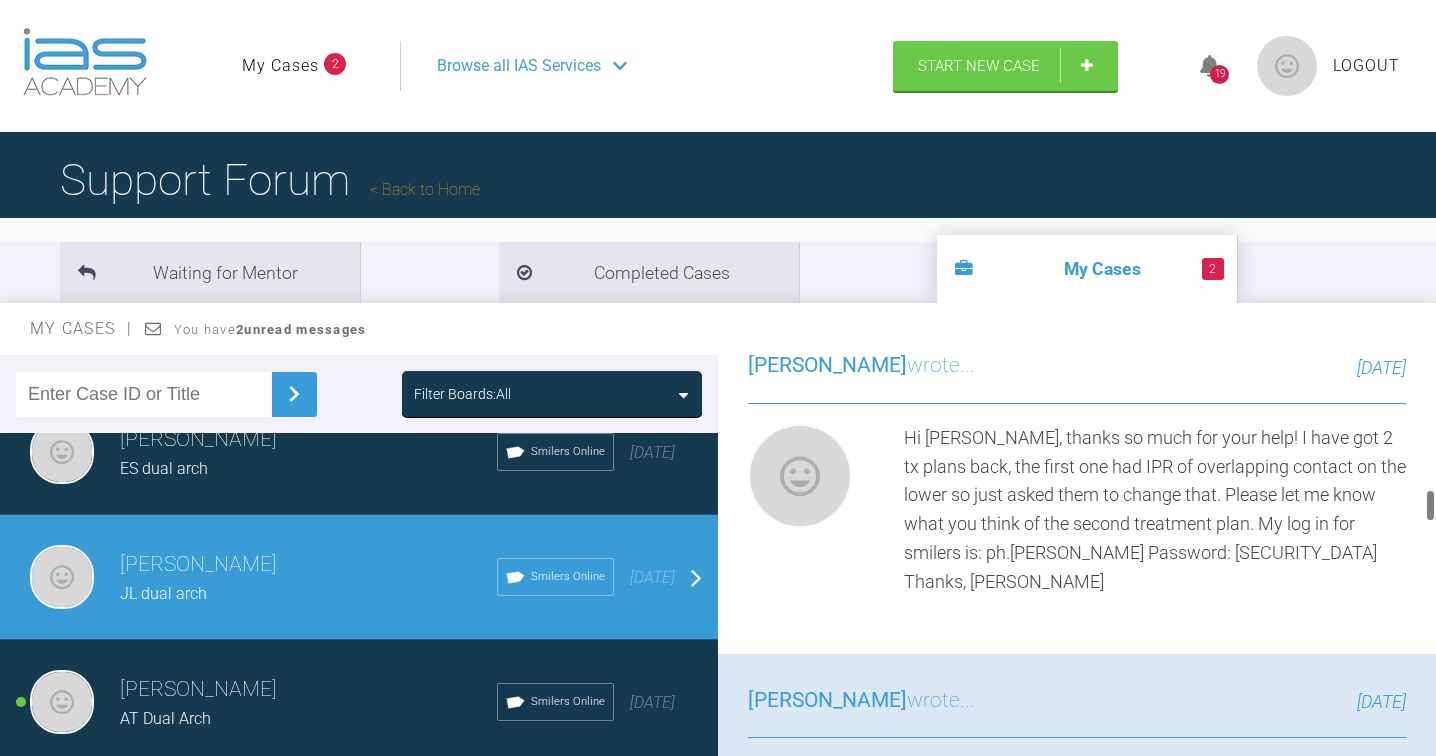 scroll, scrollTop: 1648, scrollLeft: 0, axis: vertical 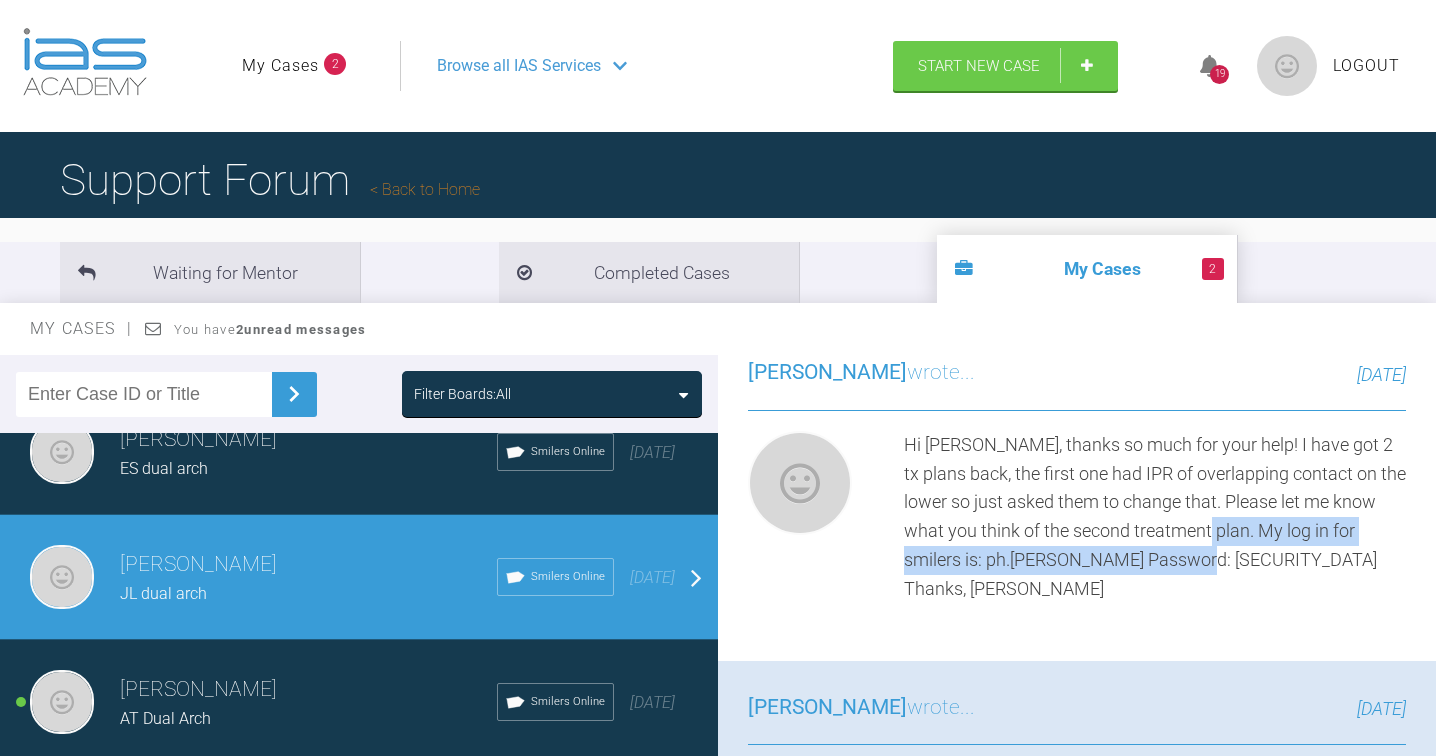drag, startPoint x: 1216, startPoint y: 557, endPoint x: 1172, endPoint y: 591, distance: 55.605755 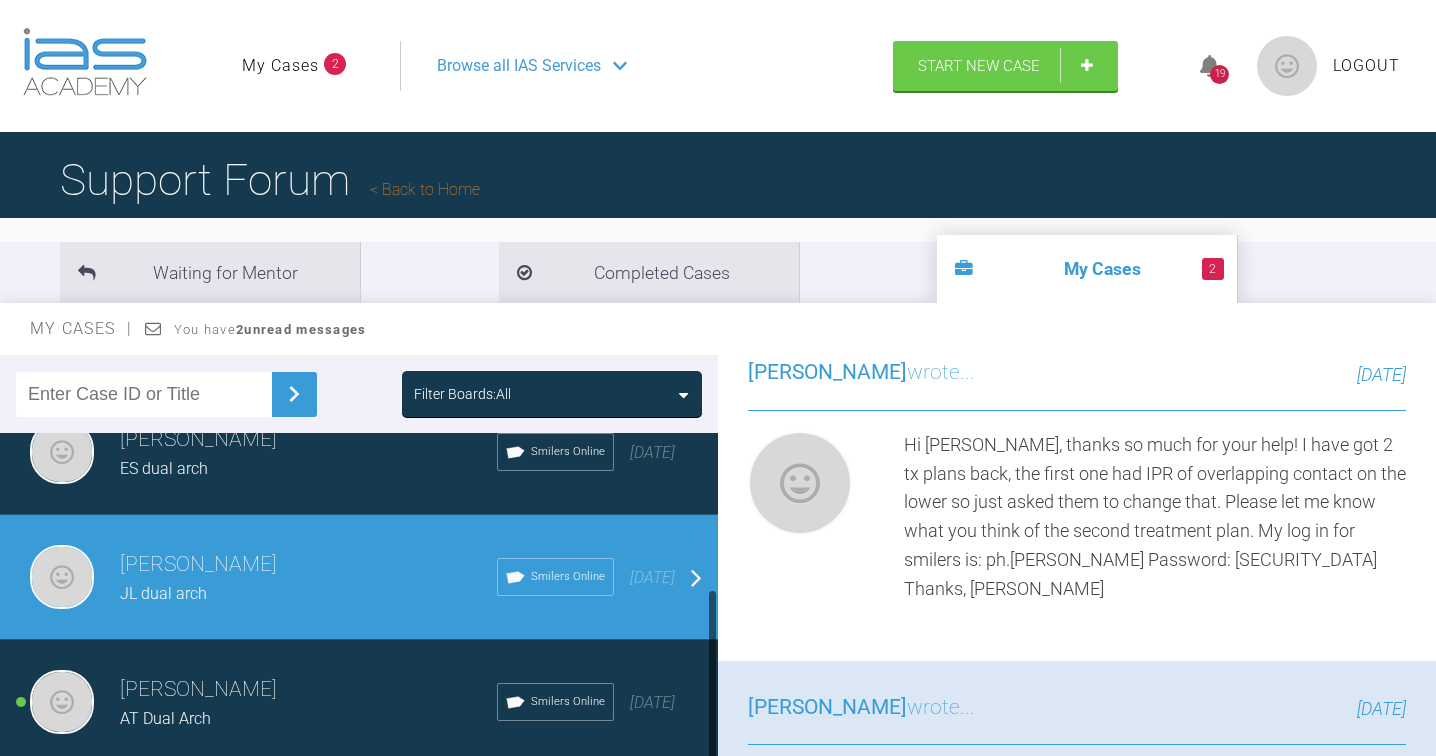 click on "Phoebe Attia" at bounding box center [308, 440] 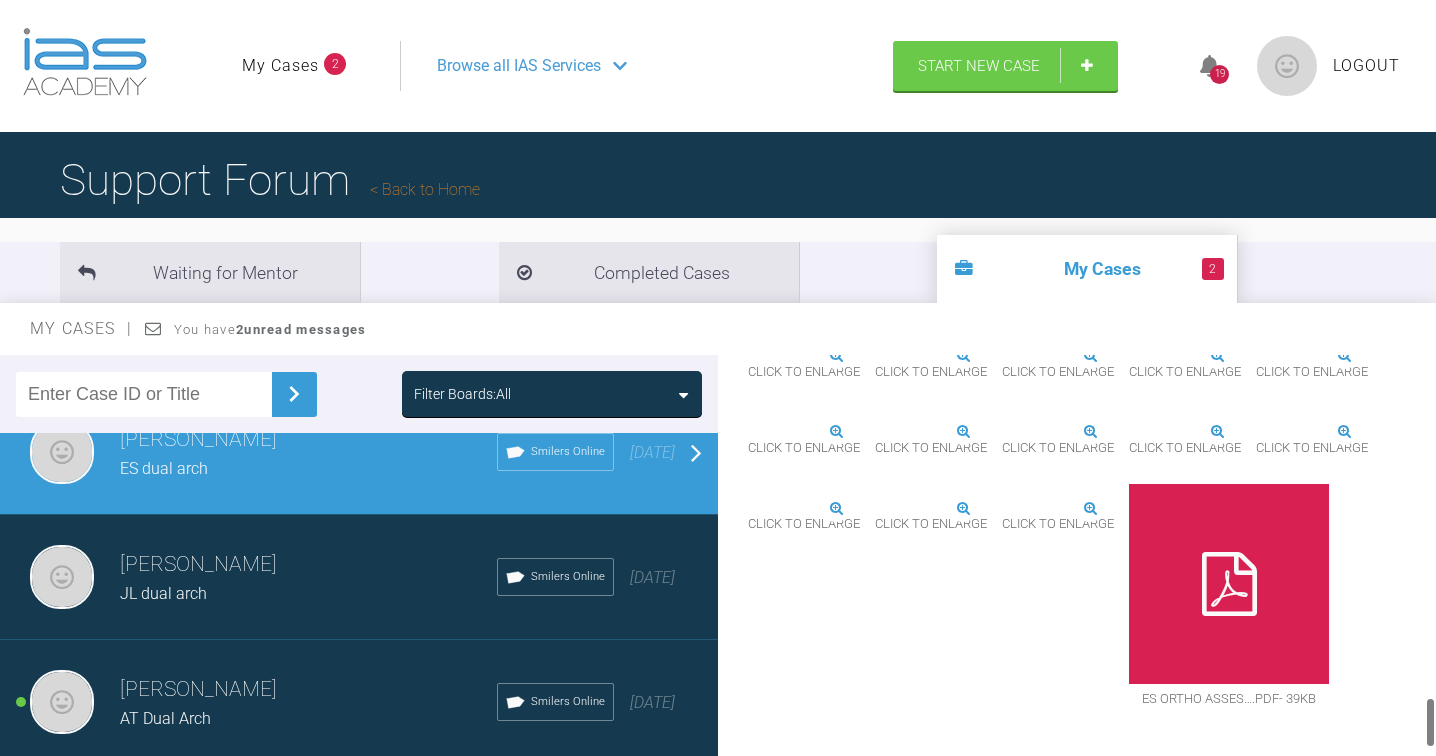 scroll, scrollTop: 2838, scrollLeft: 0, axis: vertical 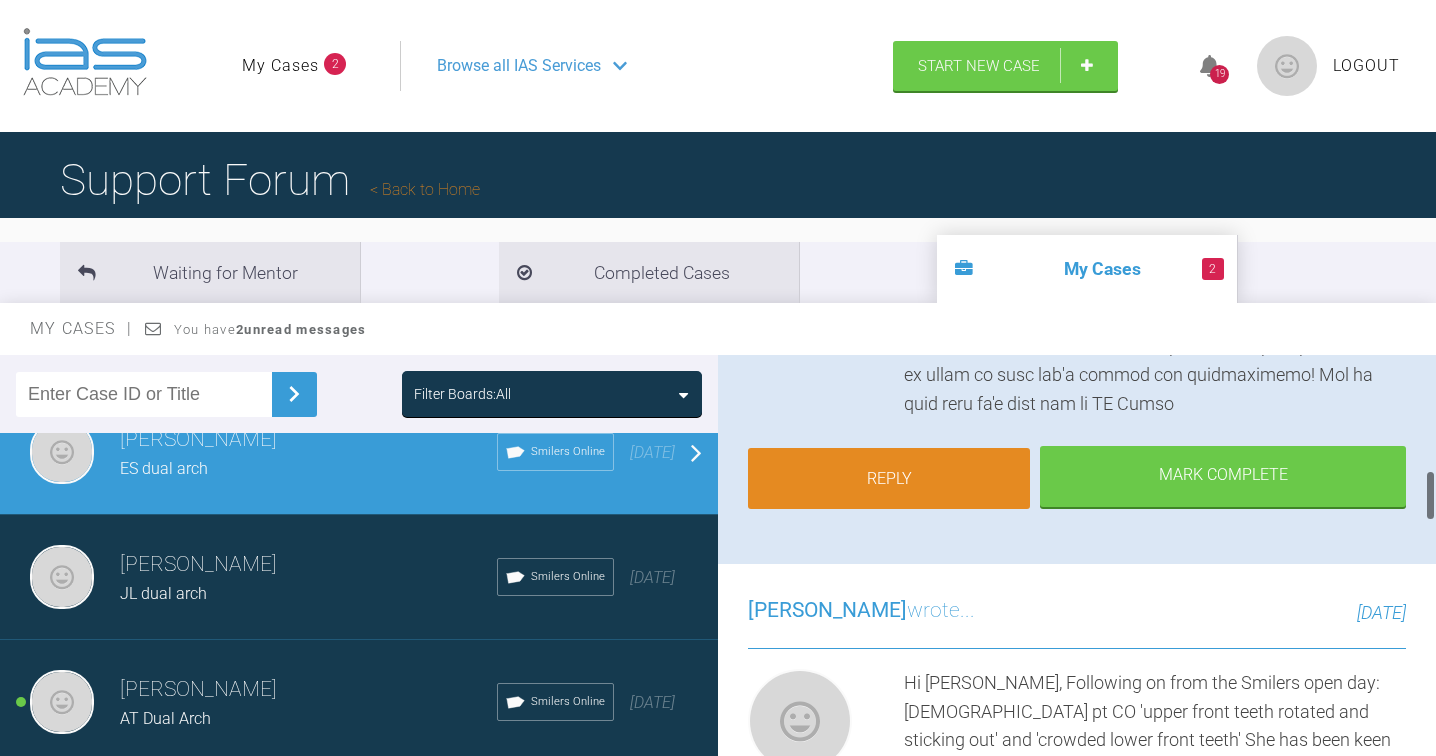 click on "Reply" at bounding box center (889, 479) 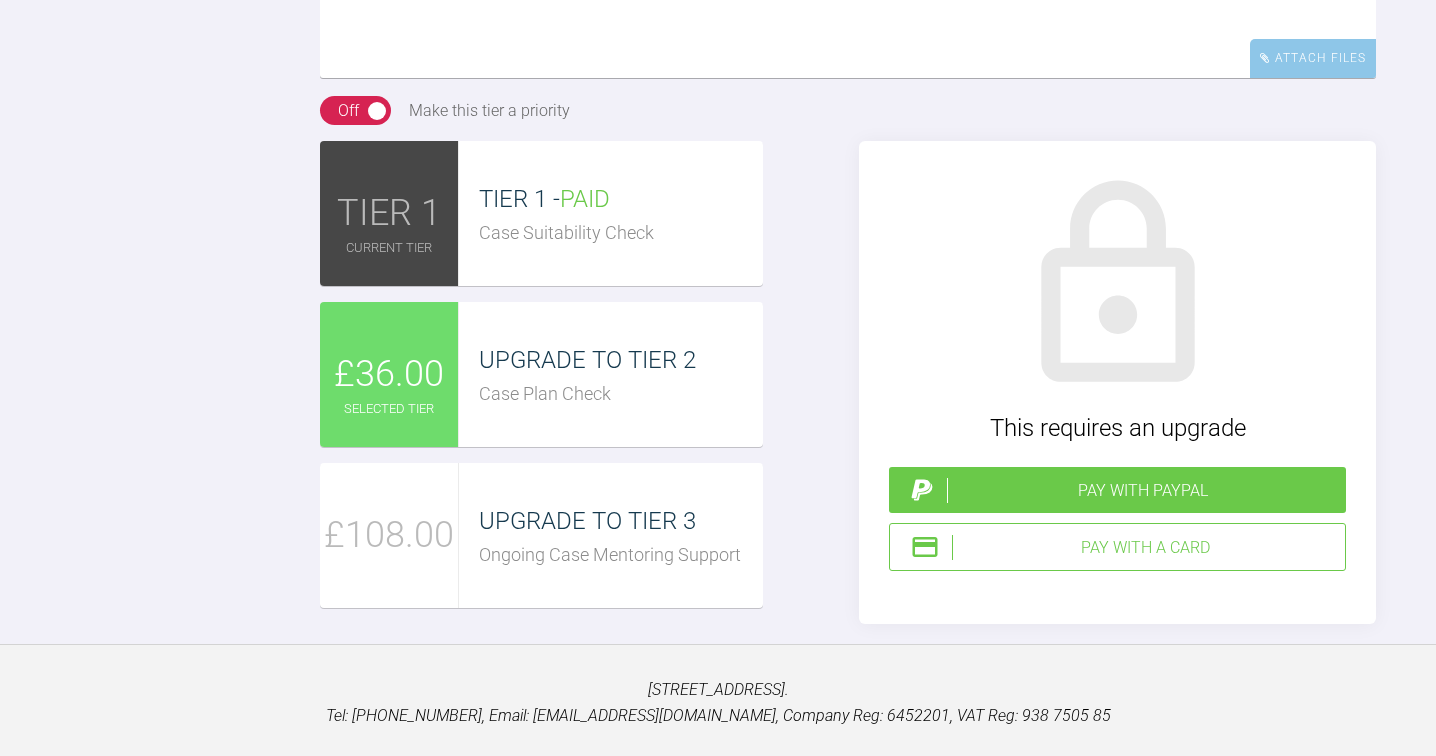 scroll, scrollTop: 2890, scrollLeft: 0, axis: vertical 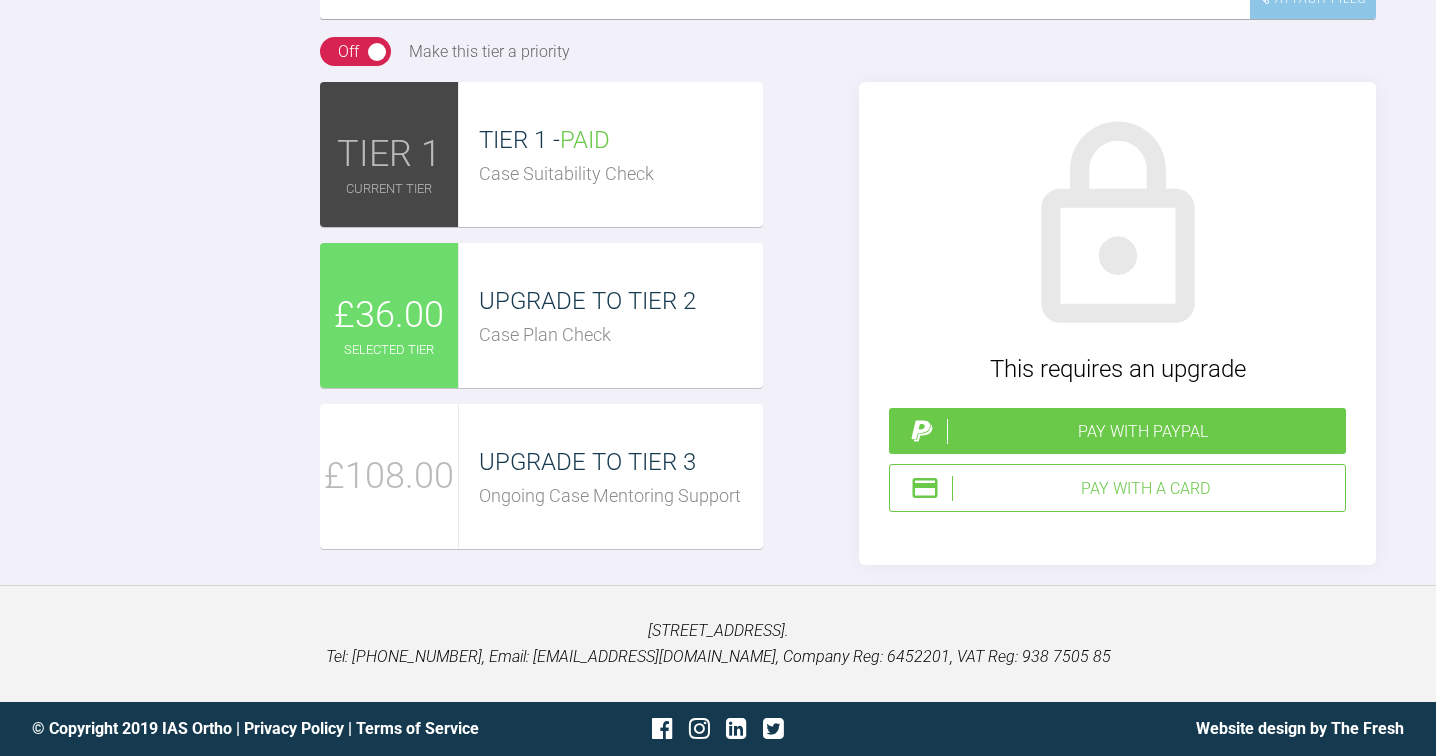 click at bounding box center (848, -81) 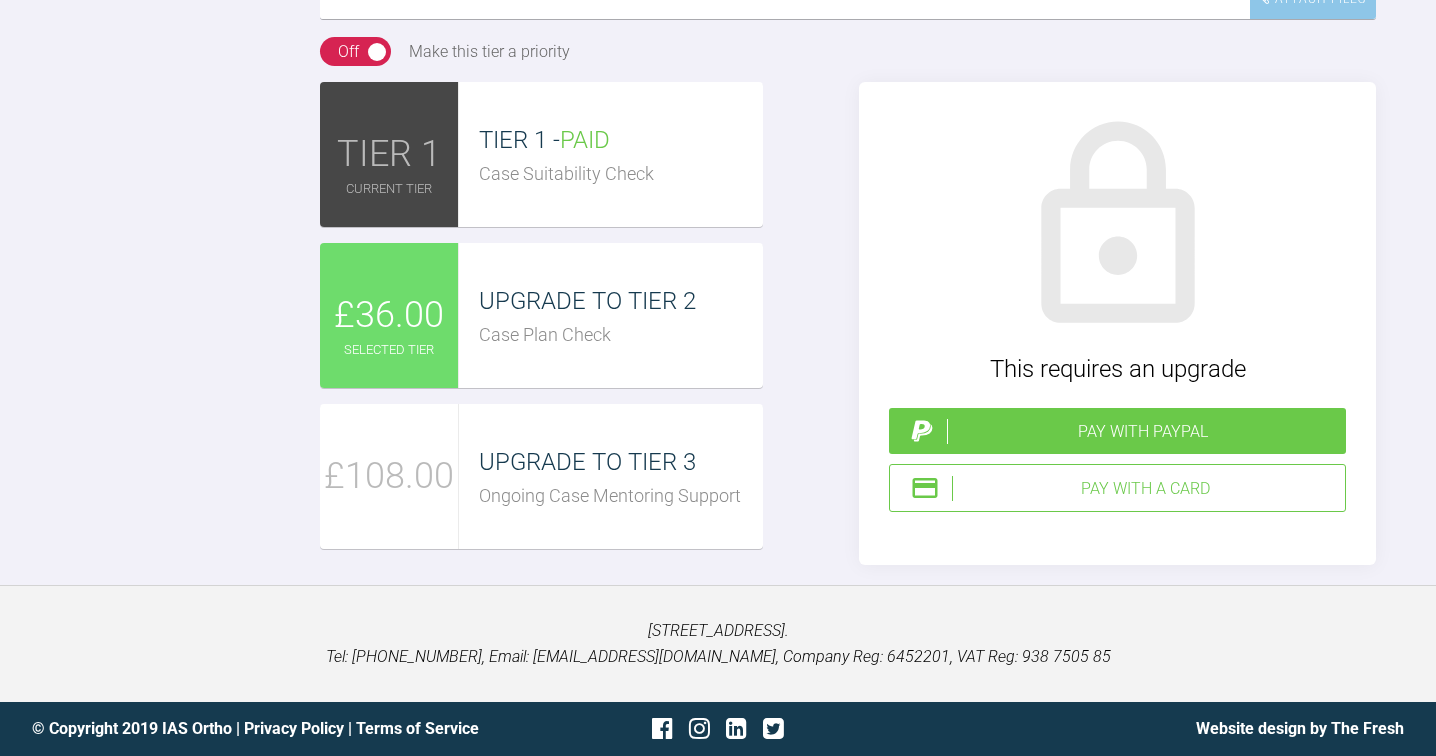 scroll, scrollTop: 33, scrollLeft: 0, axis: vertical 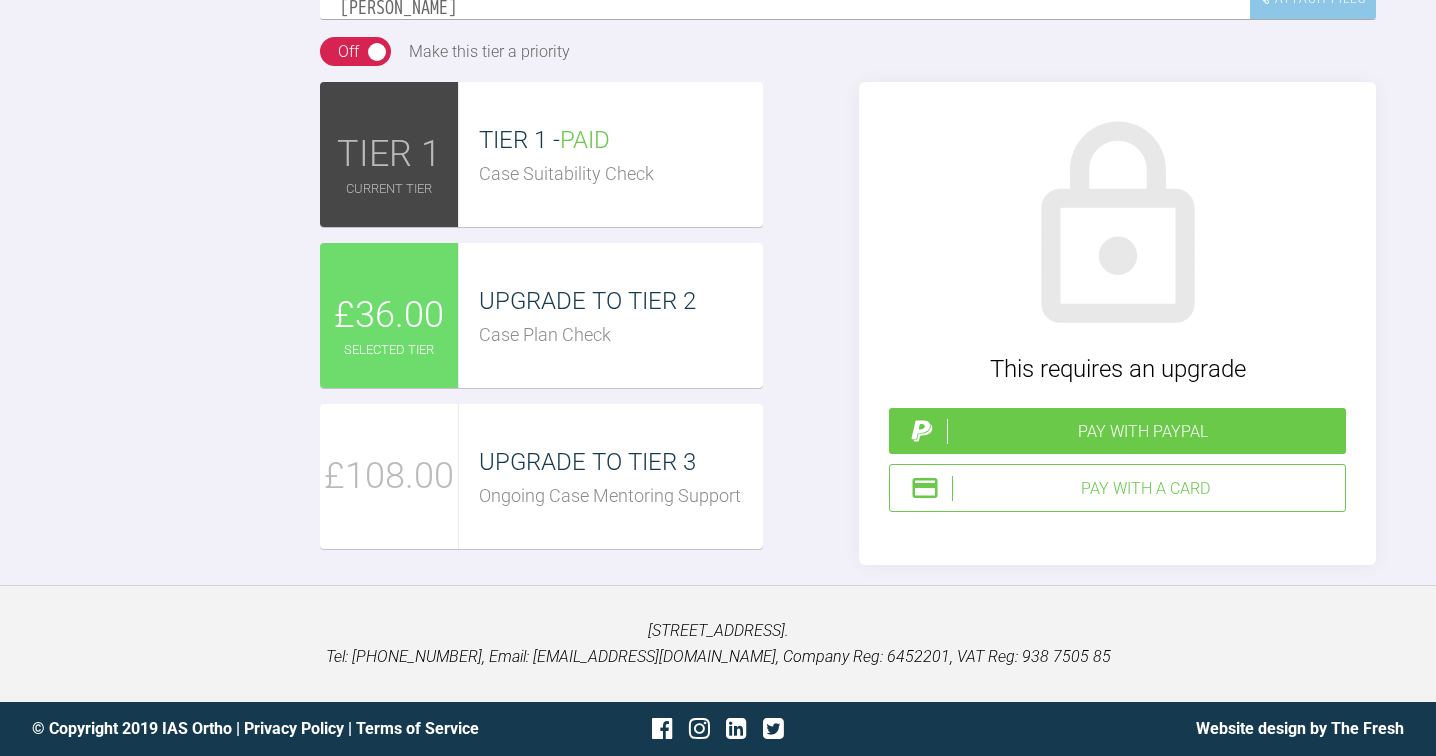 type on "Hi Kelly,
The set up for this patient is back if you could have a look
My log in for smilers is: ph.attia Password: Smilers12345
Many thanks,
Phoebe" 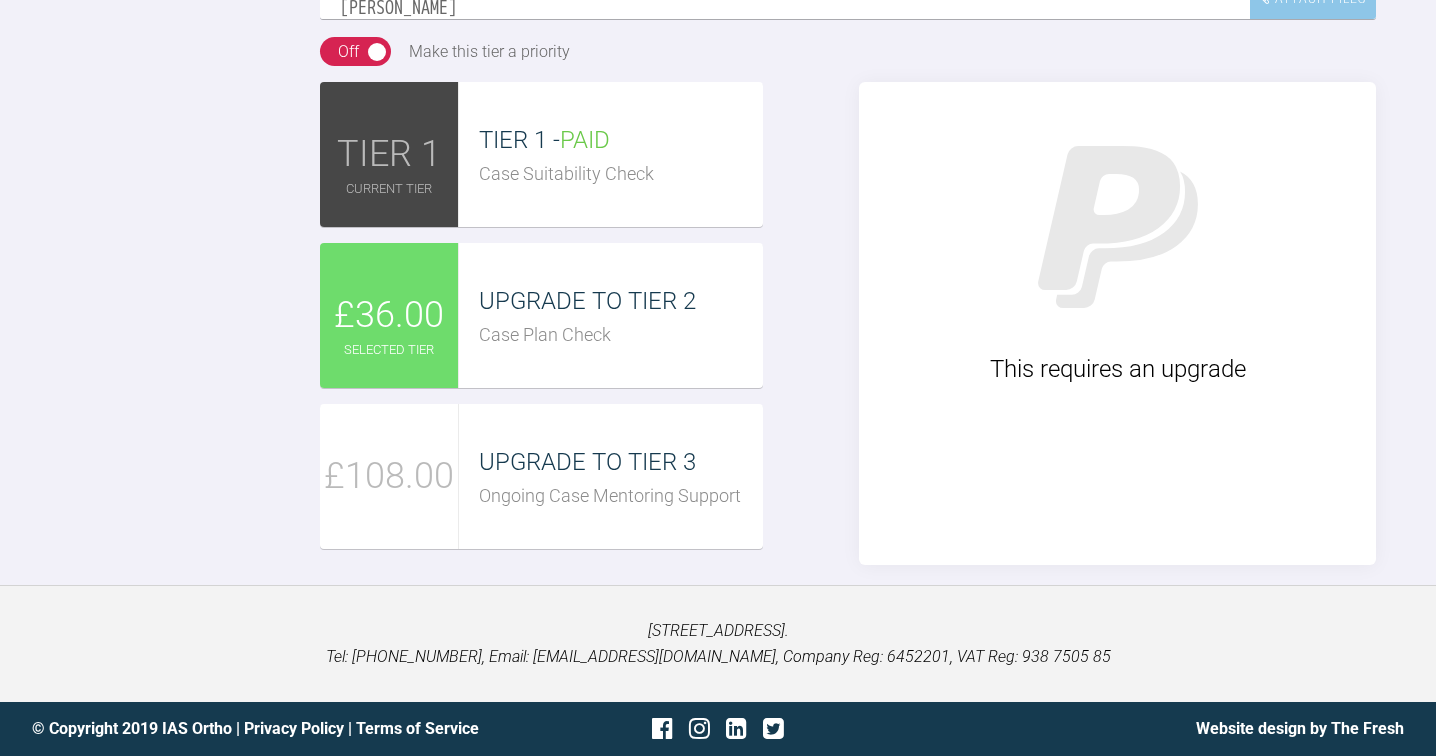 type 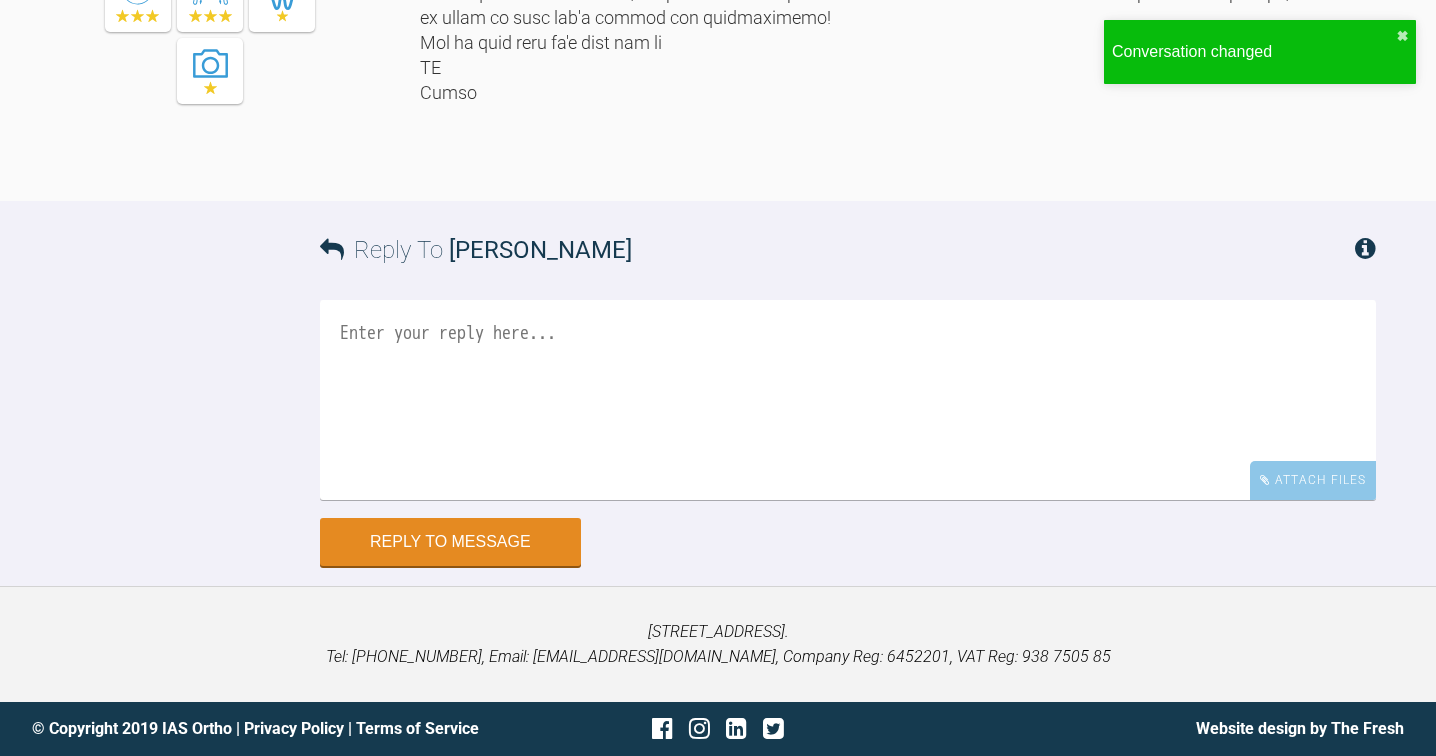 scroll, scrollTop: 2689, scrollLeft: 0, axis: vertical 